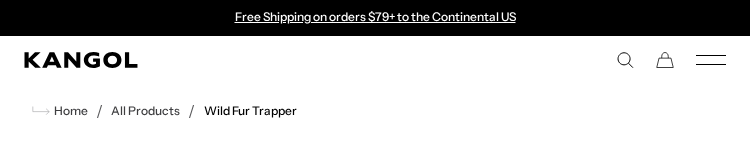 scroll, scrollTop: 0, scrollLeft: 0, axis: both 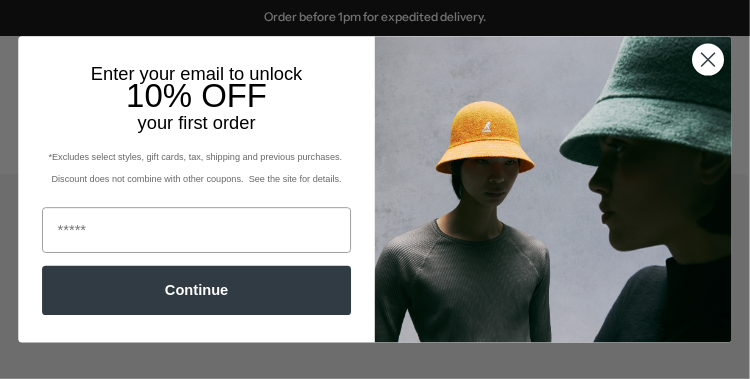 click 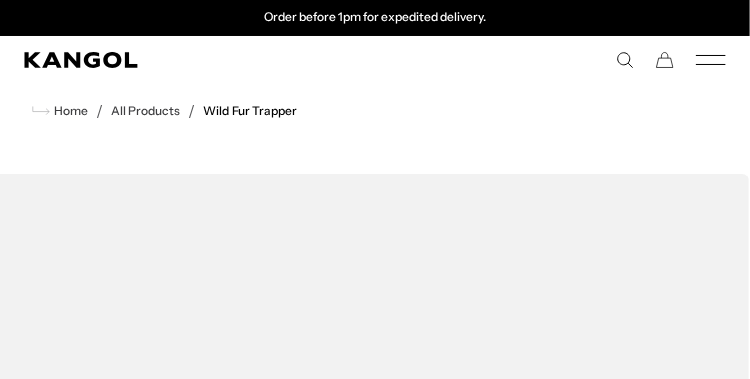 drag, startPoint x: 485, startPoint y: 251, endPoint x: 495, endPoint y: 245, distance: 11.661903 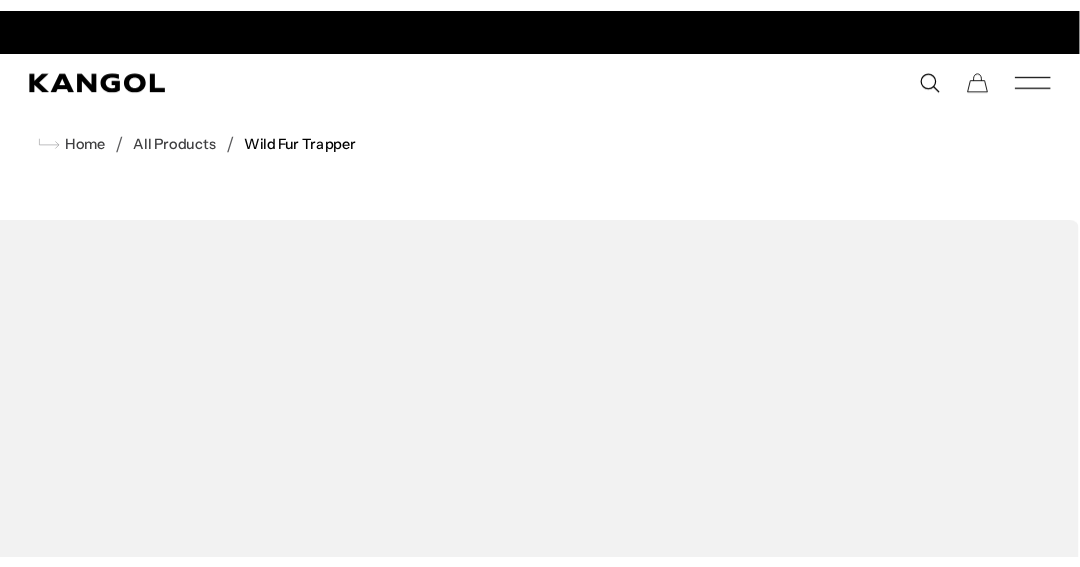 scroll, scrollTop: 0, scrollLeft: 0, axis: both 